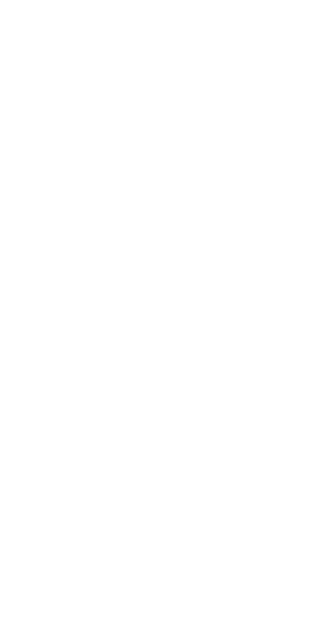 scroll, scrollTop: 0, scrollLeft: 0, axis: both 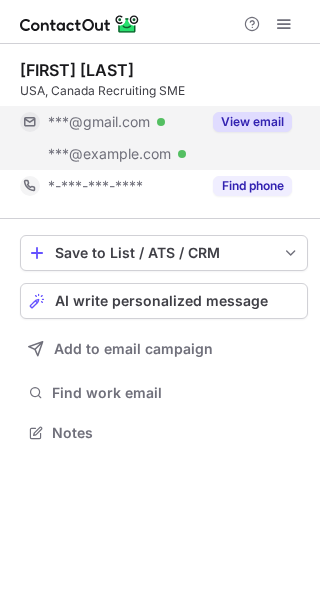 click on "View email" at bounding box center (252, 122) 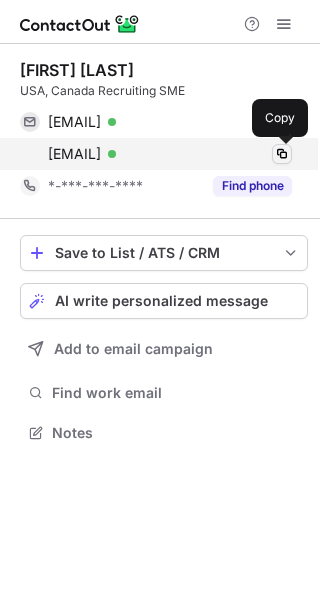 click at bounding box center (282, 154) 